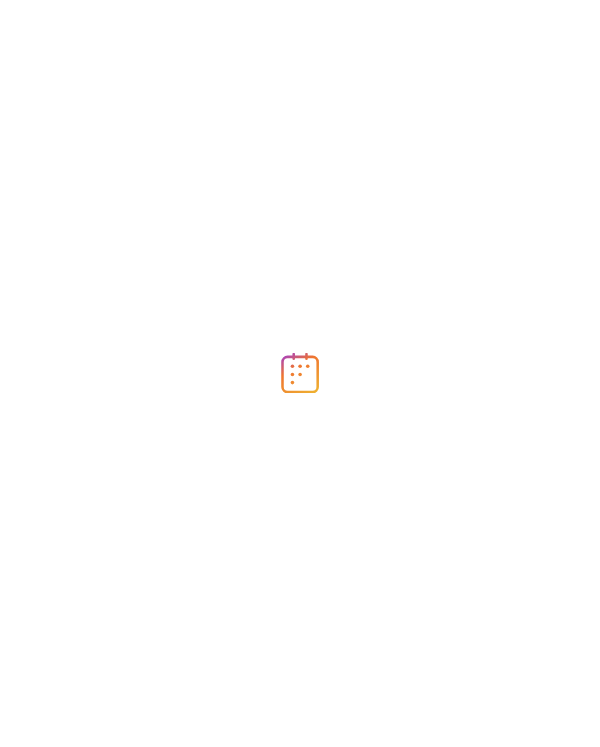 scroll, scrollTop: 0, scrollLeft: 0, axis: both 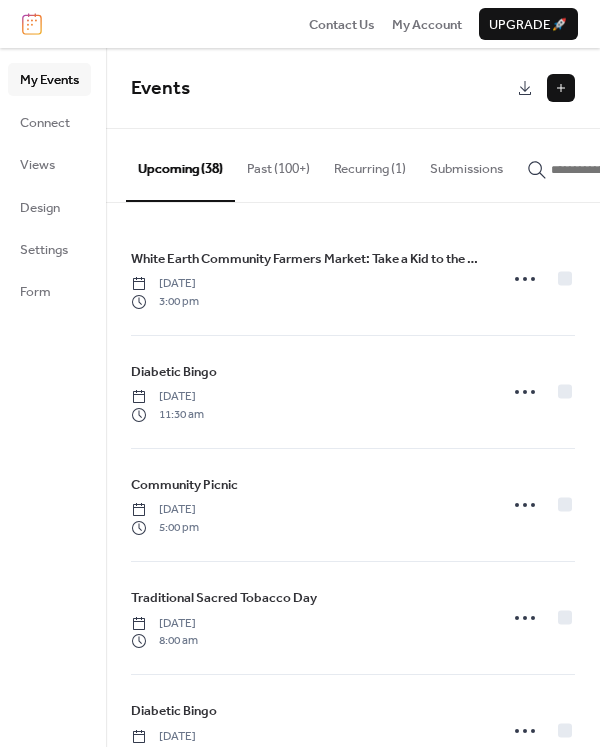 click at bounding box center [561, 88] 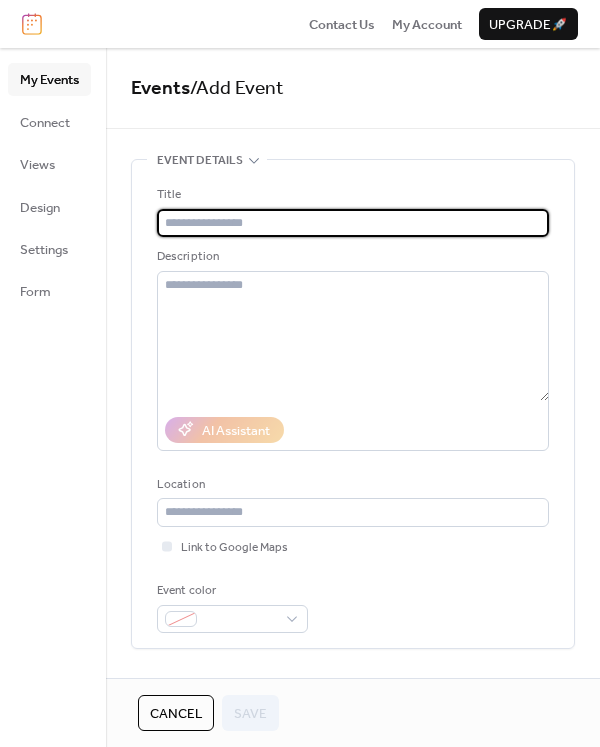 click at bounding box center [353, 223] 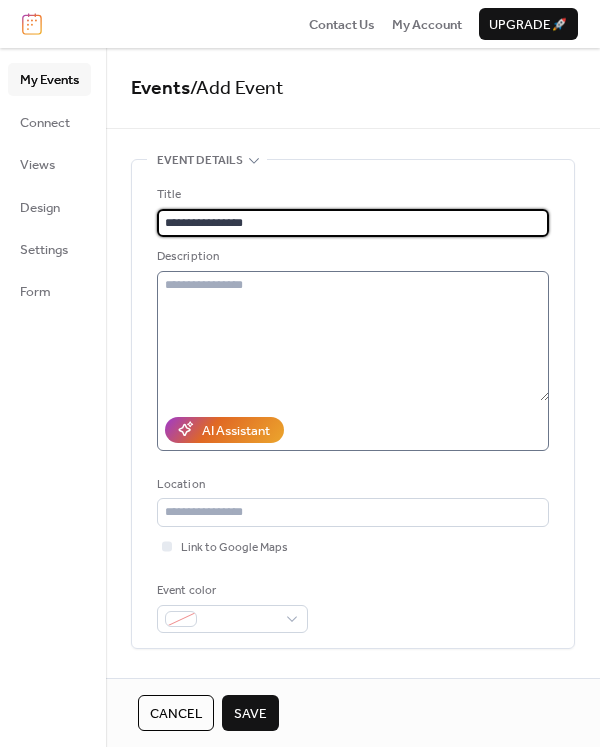 type on "**********" 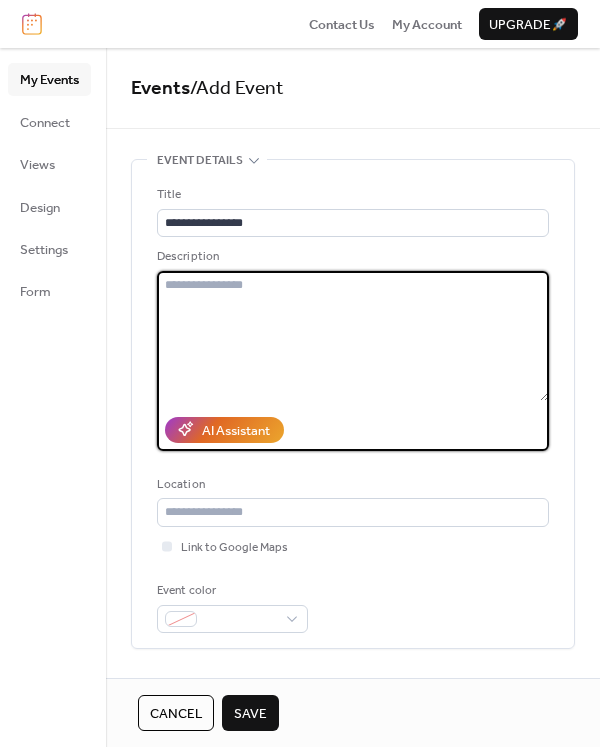 click at bounding box center (353, 336) 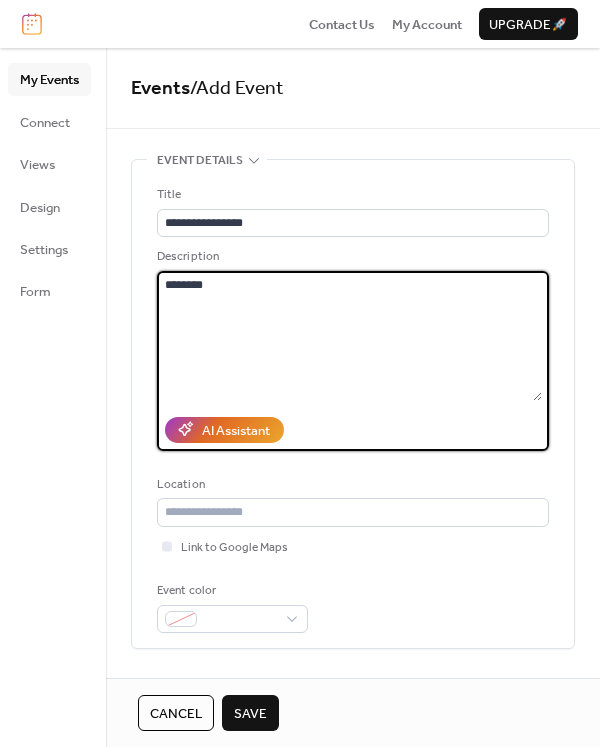 type on "********" 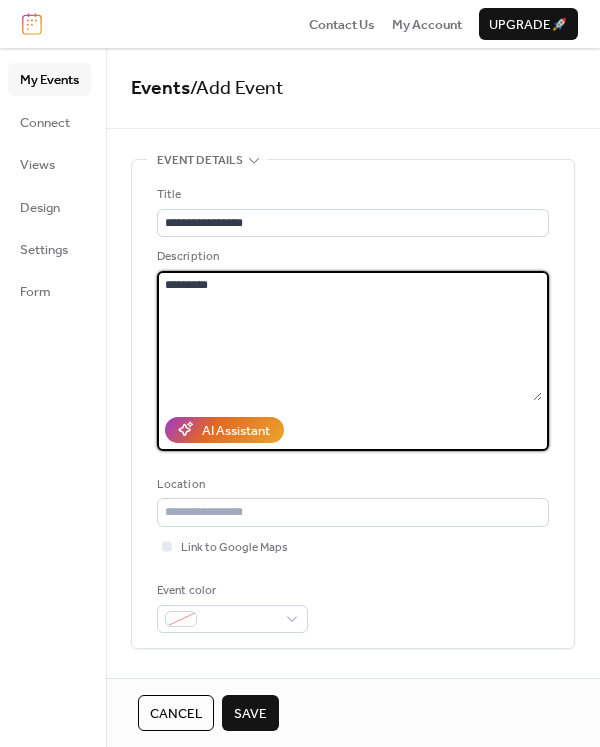 click on "********" at bounding box center [349, 336] 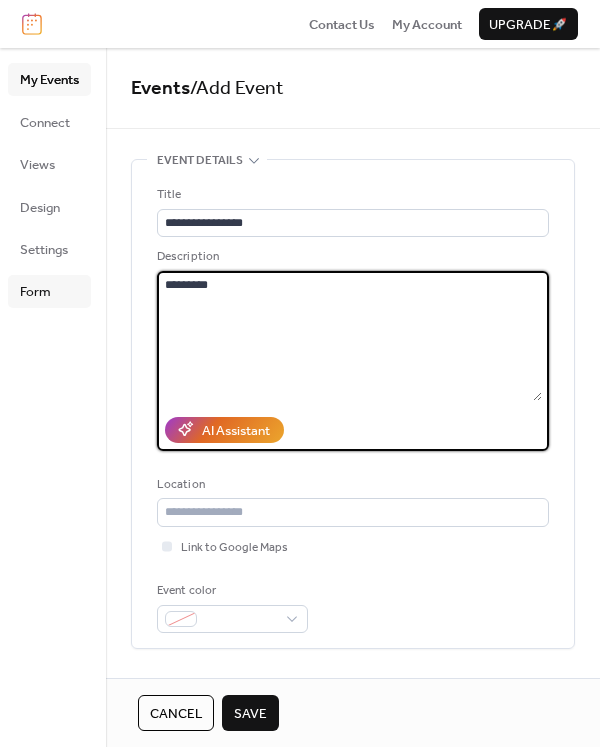 drag, startPoint x: 292, startPoint y: 292, endPoint x: 31, endPoint y: 297, distance: 261.04788 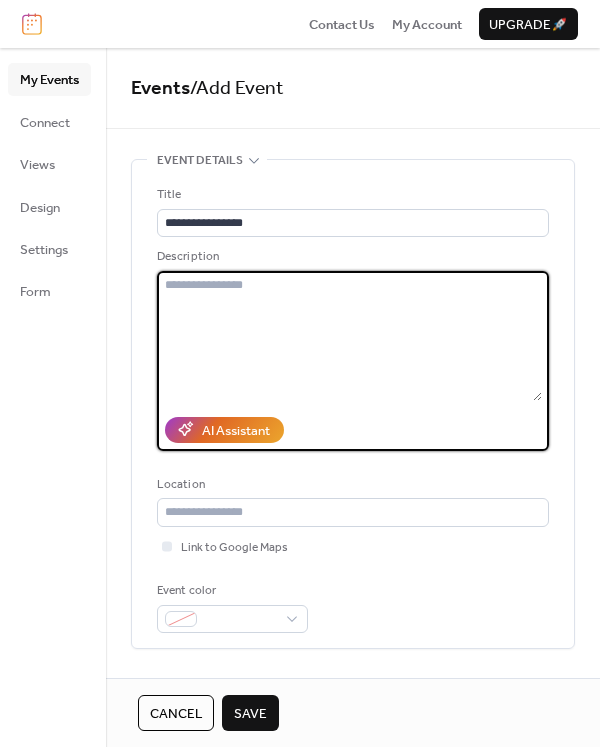 click at bounding box center (349, 336) 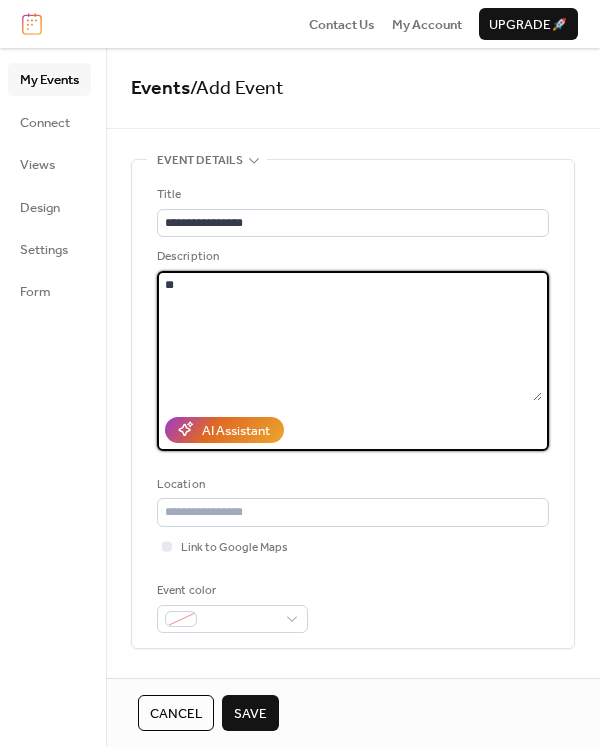 type on "*" 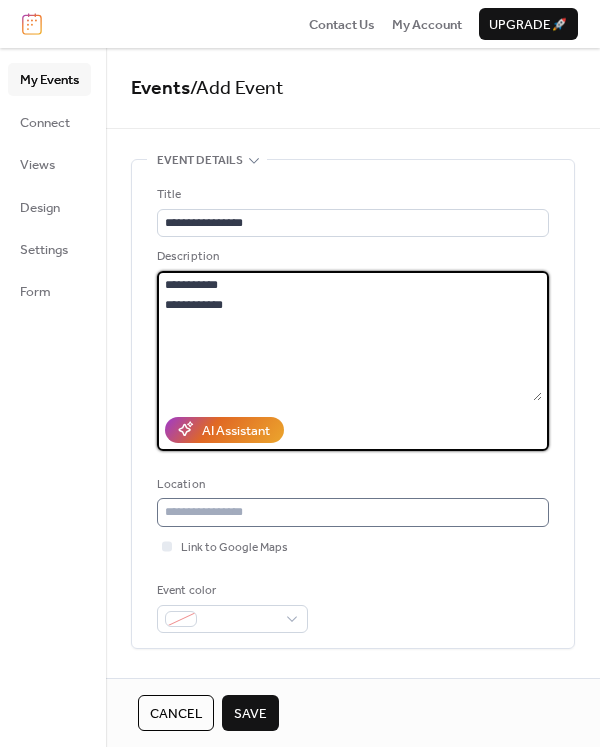type on "**********" 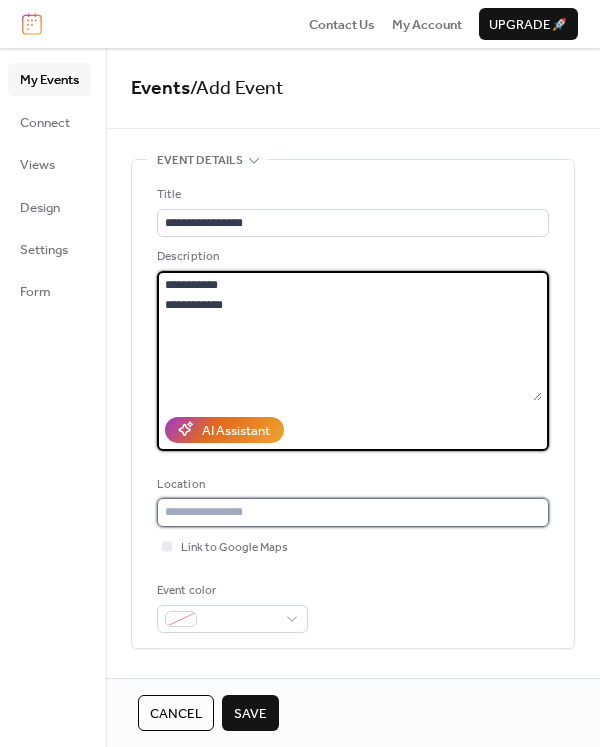 click at bounding box center [353, 512] 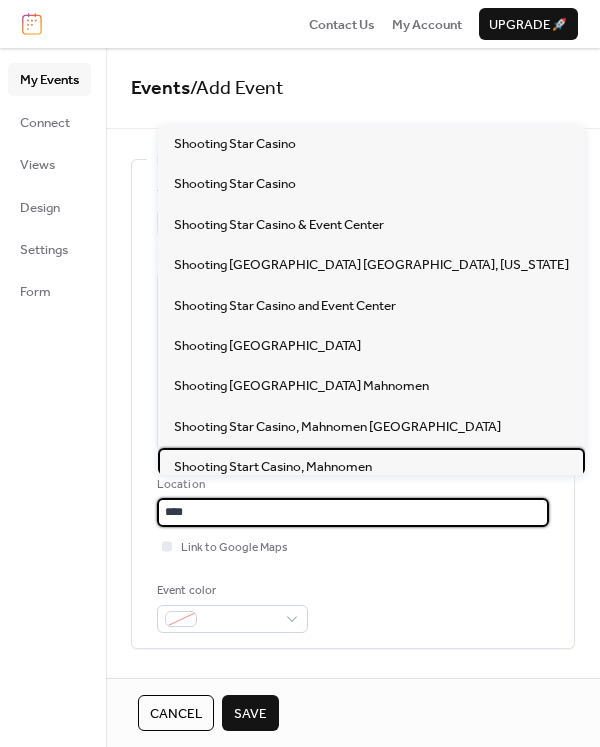 click on "Shooting Start Casino, Mahnomen" at bounding box center (273, 467) 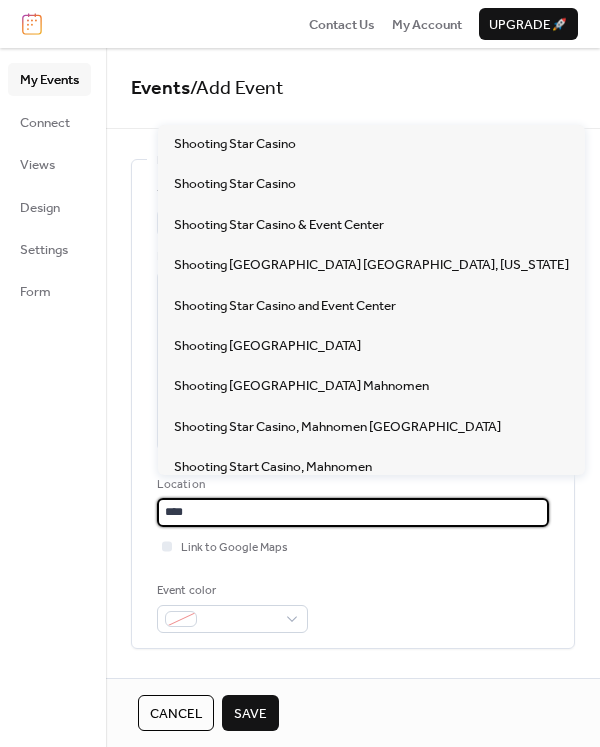 type on "**********" 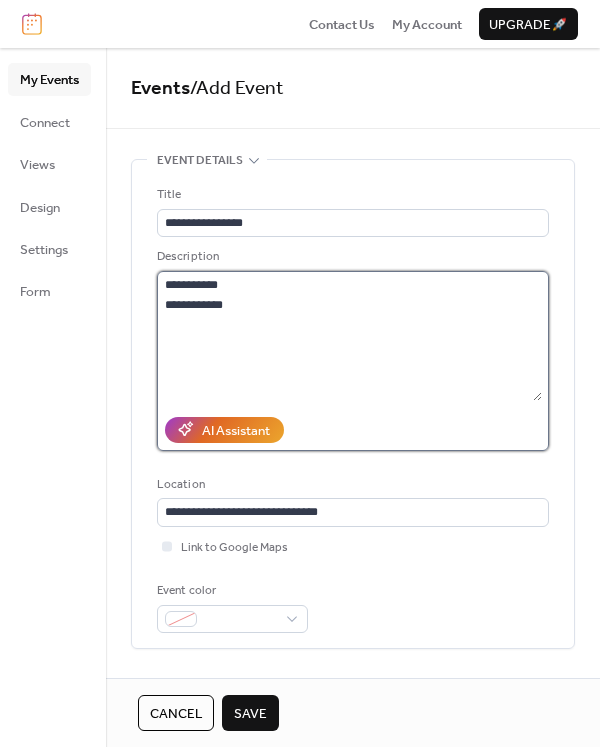 click on "**********" at bounding box center (349, 336) 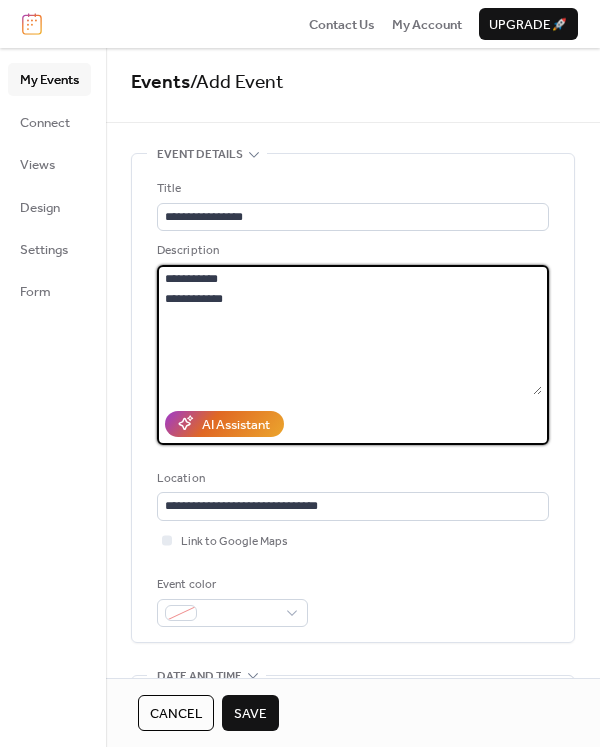 scroll, scrollTop: 0, scrollLeft: 0, axis: both 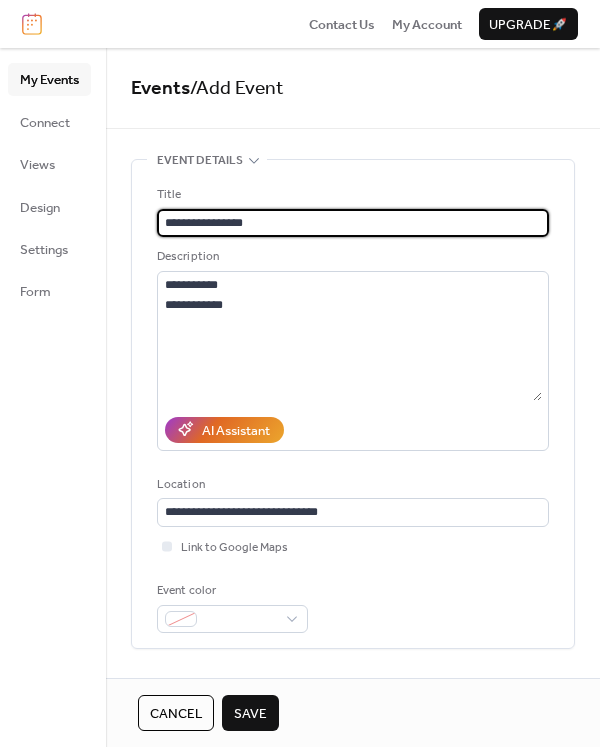 click on "**********" at bounding box center (353, 223) 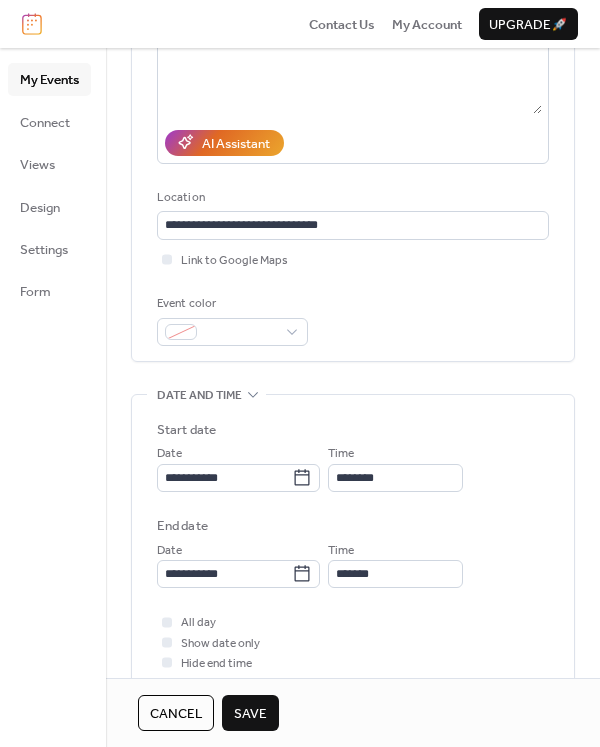 scroll, scrollTop: 500, scrollLeft: 0, axis: vertical 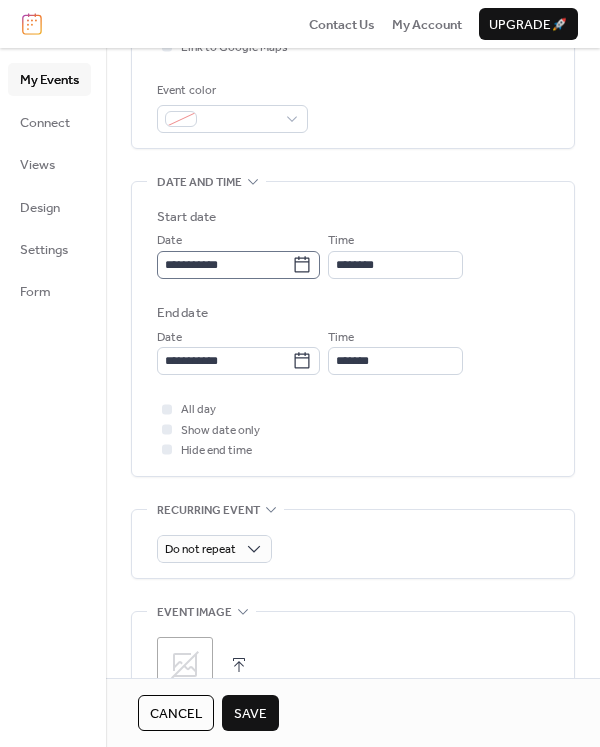 type on "**********" 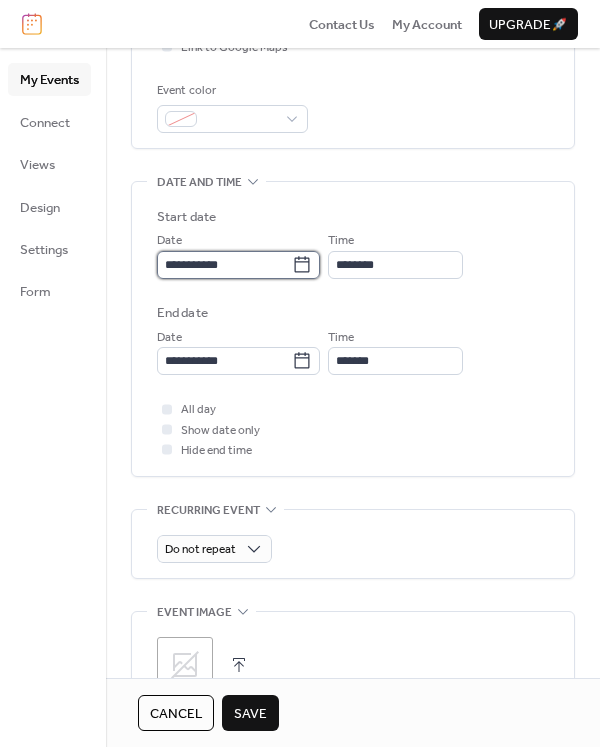 click on "**********" at bounding box center [224, 265] 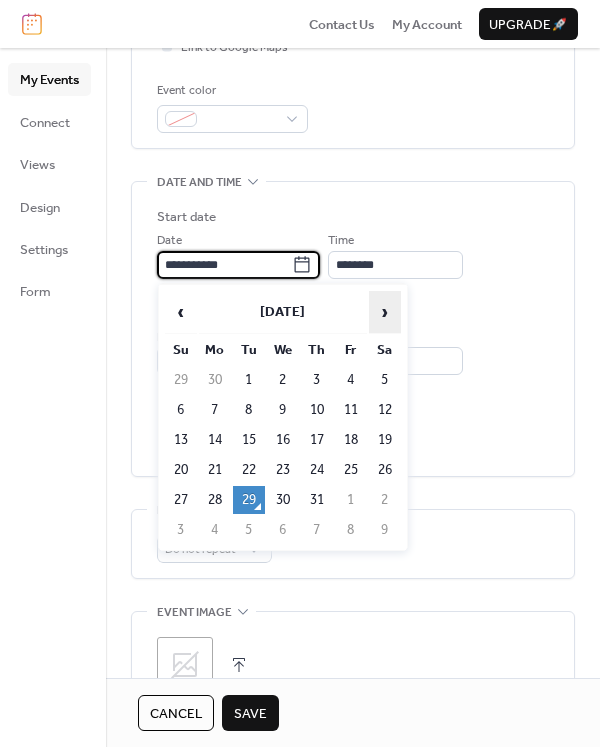 click on "›" at bounding box center (385, 312) 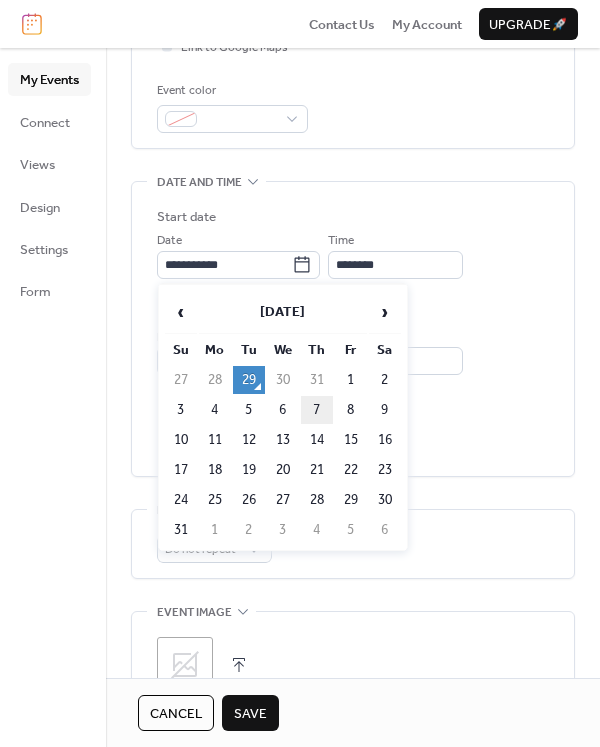 click on "7" at bounding box center [317, 410] 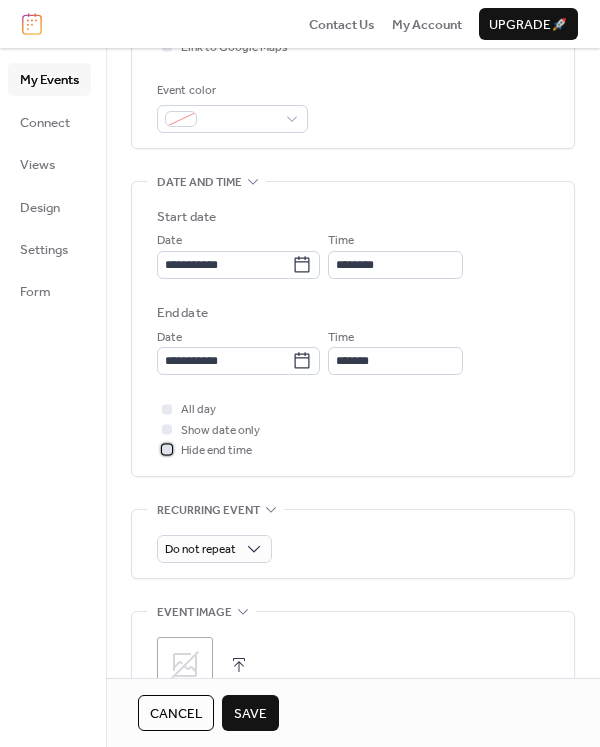 click at bounding box center (167, 450) 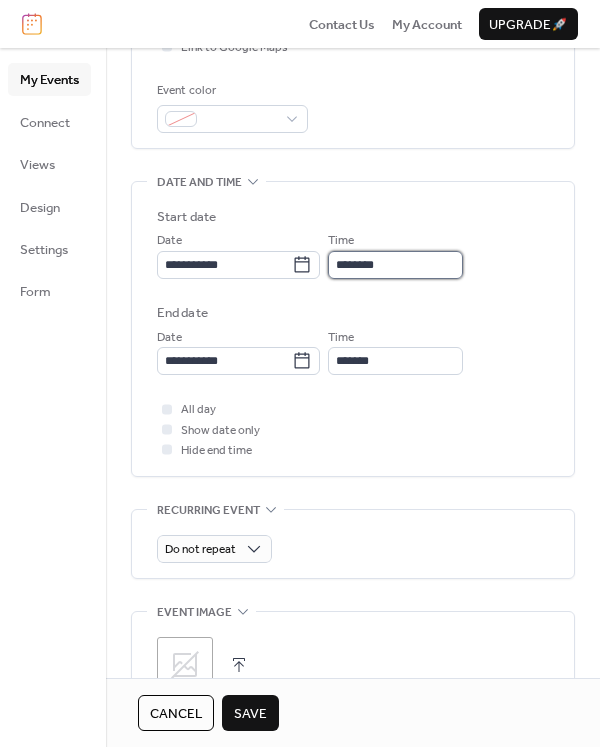 click on "********" at bounding box center (395, 265) 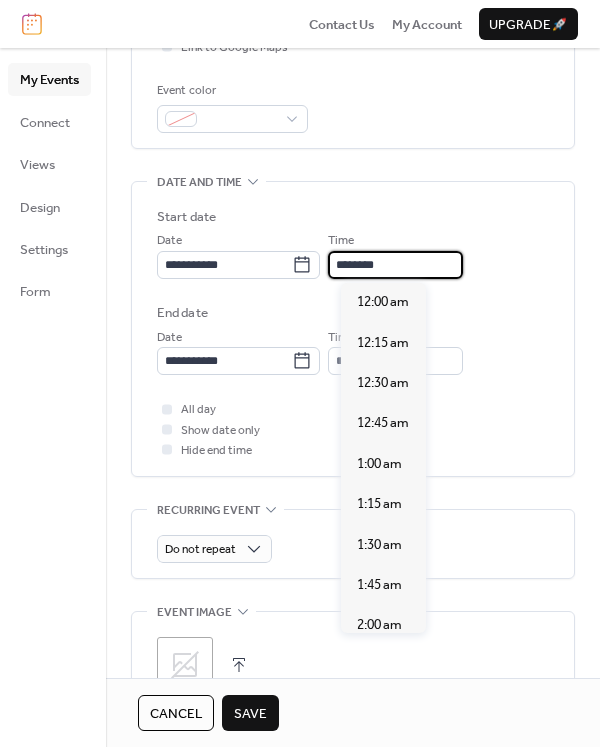 scroll, scrollTop: 1940, scrollLeft: 0, axis: vertical 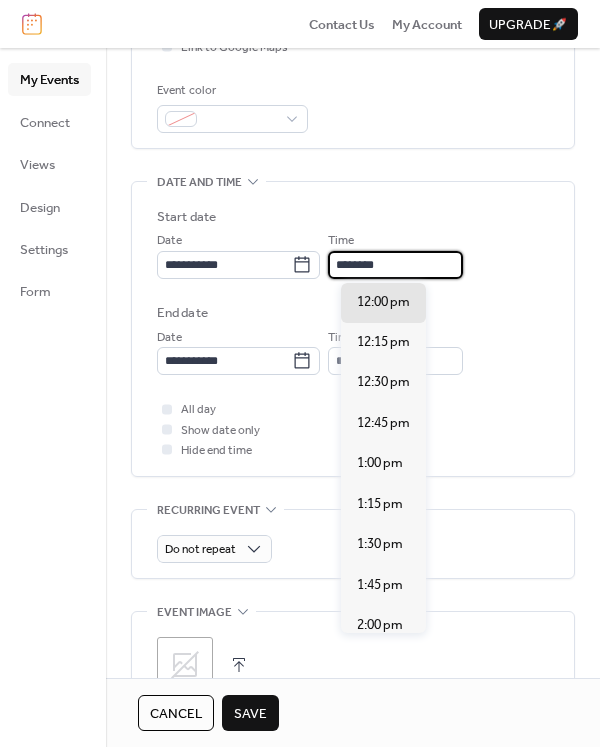 click on "********" at bounding box center [395, 265] 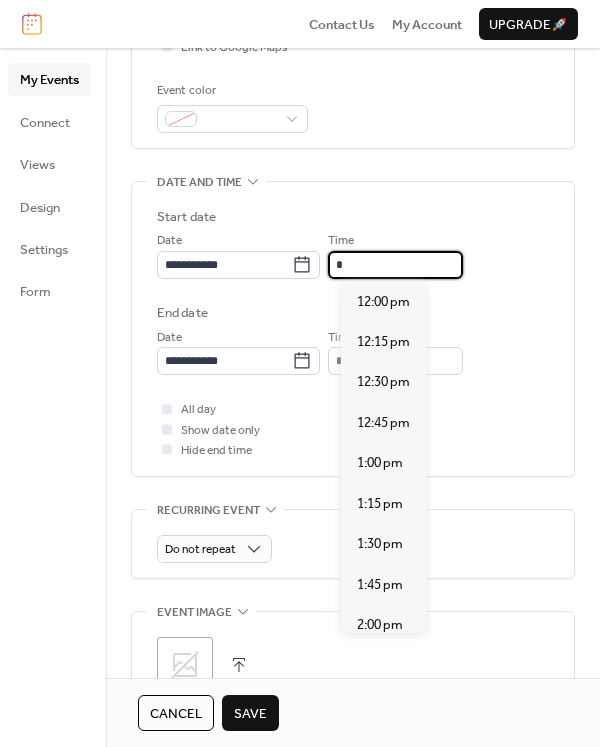scroll, scrollTop: 1778, scrollLeft: 0, axis: vertical 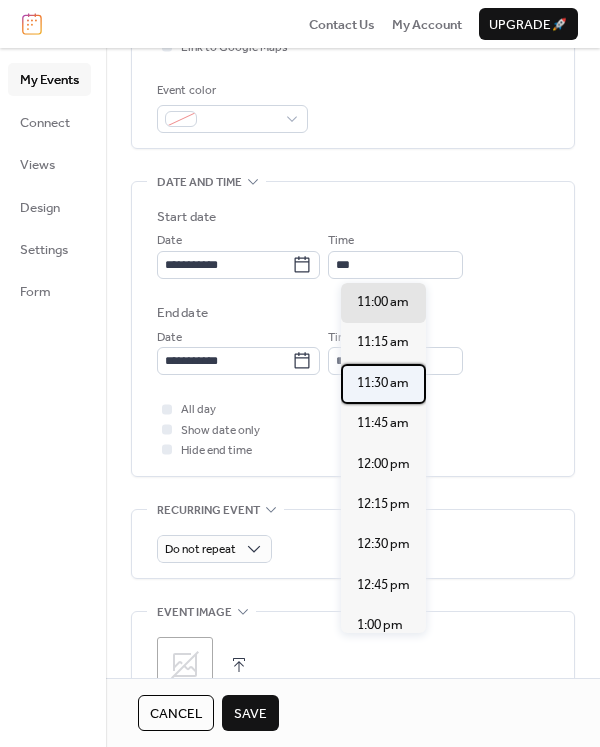 click on "11:30 am" at bounding box center [383, 383] 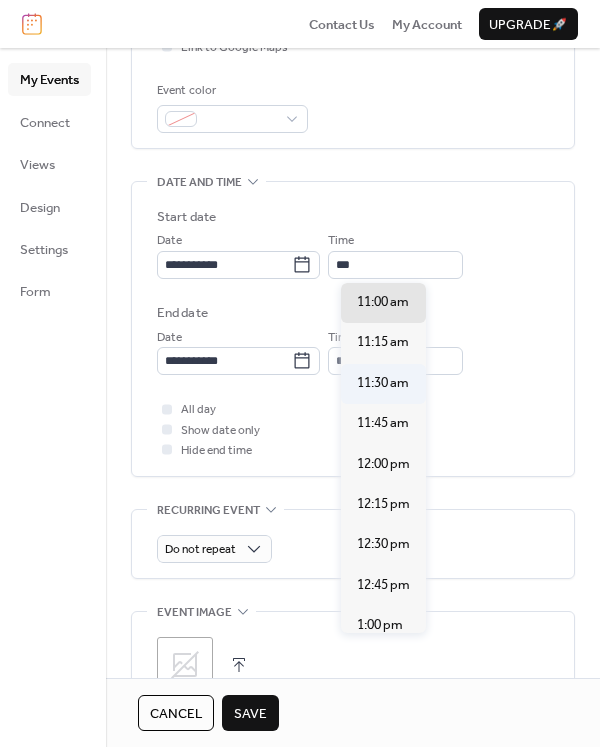 type on "********" 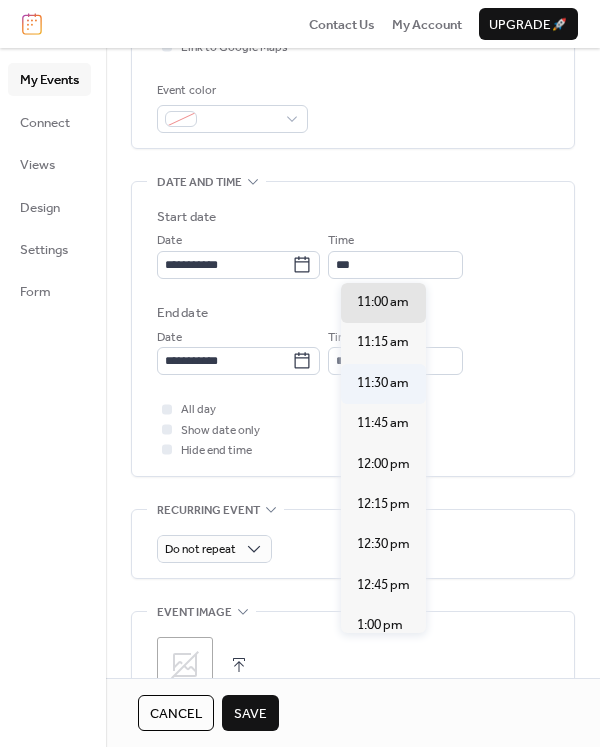 type on "********" 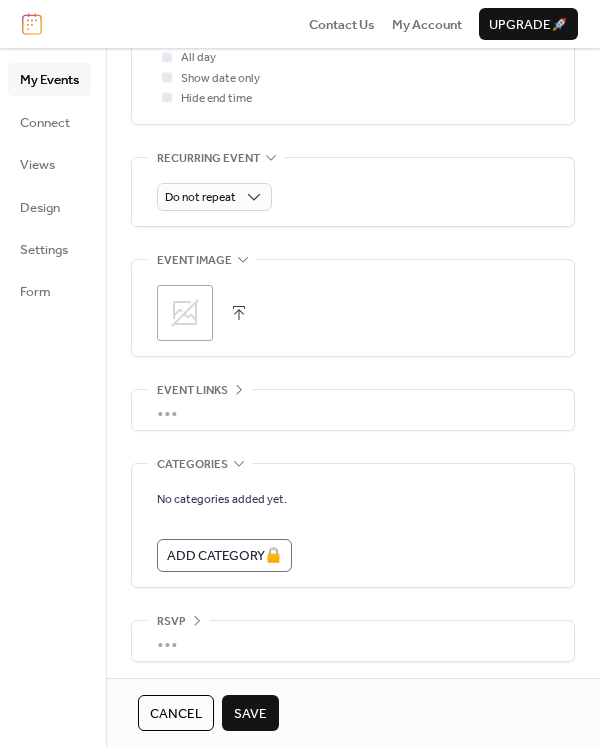 scroll, scrollTop: 856, scrollLeft: 0, axis: vertical 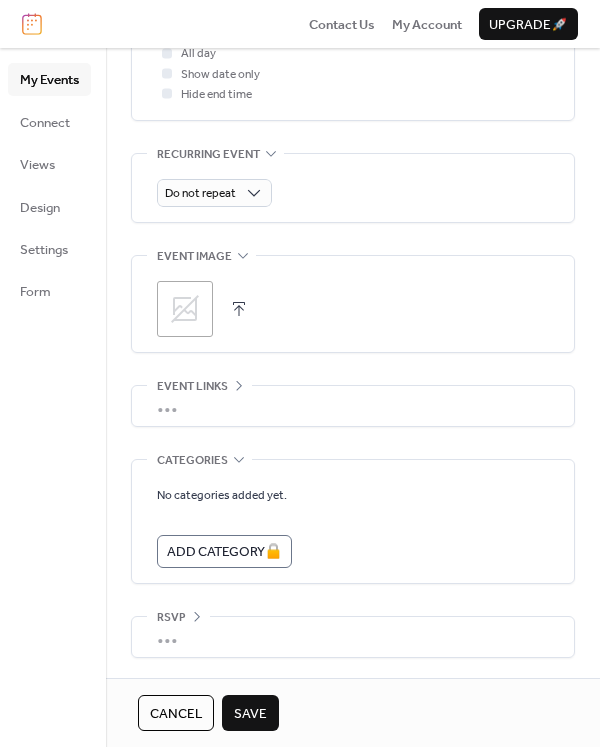 click on "Save" at bounding box center [250, 714] 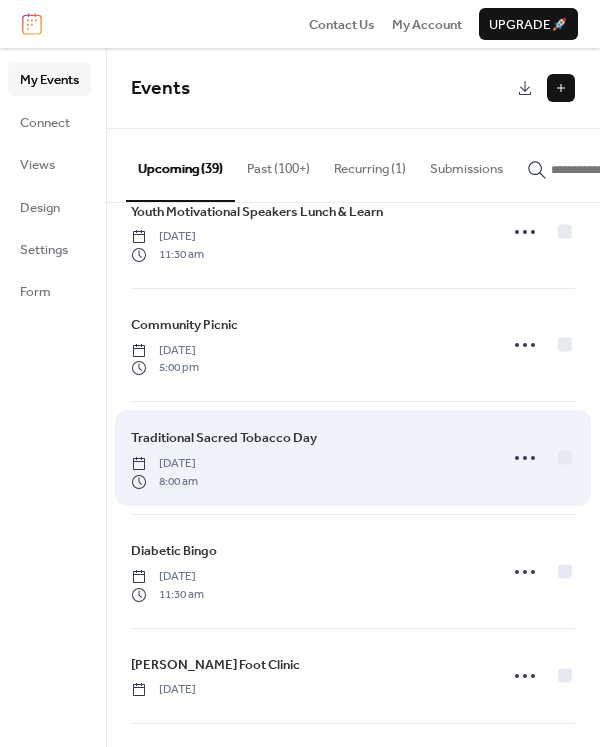 scroll, scrollTop: 100, scrollLeft: 0, axis: vertical 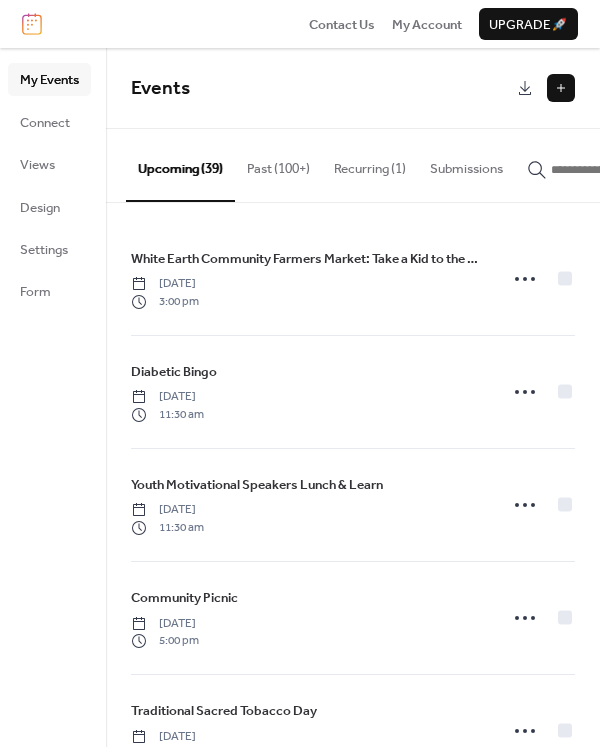 click at bounding box center (561, 88) 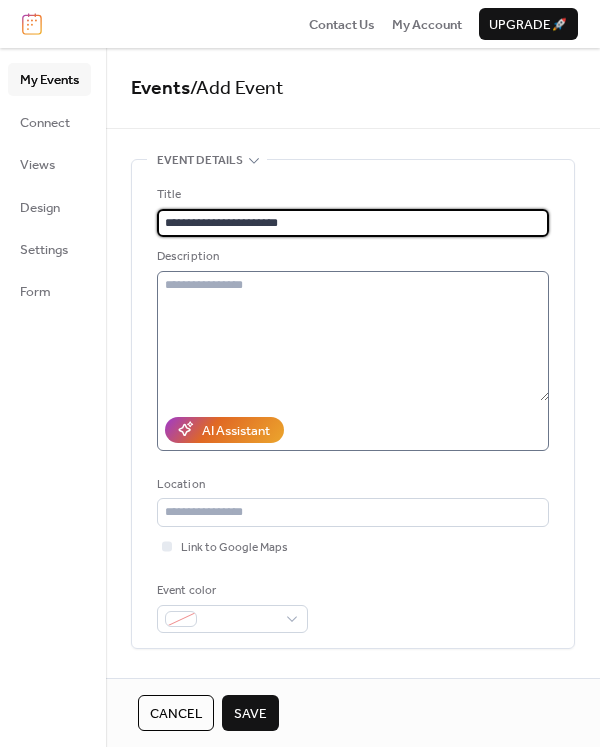 type on "**********" 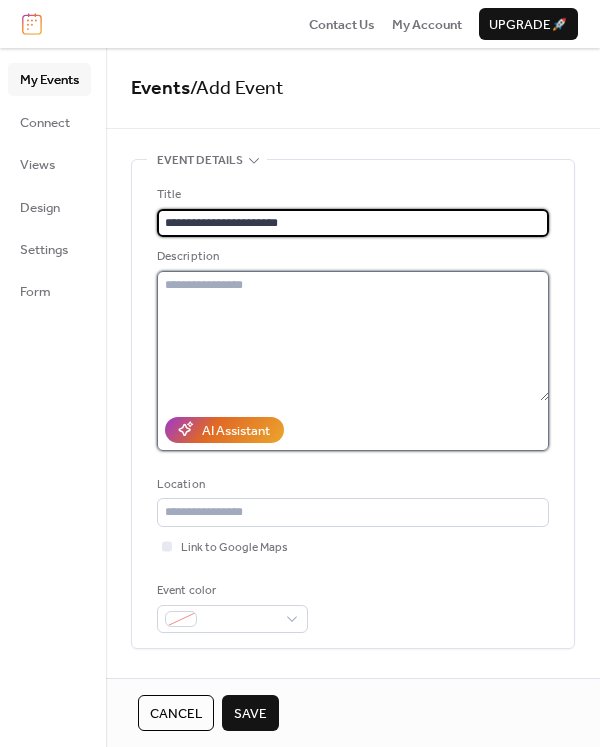 click at bounding box center (353, 336) 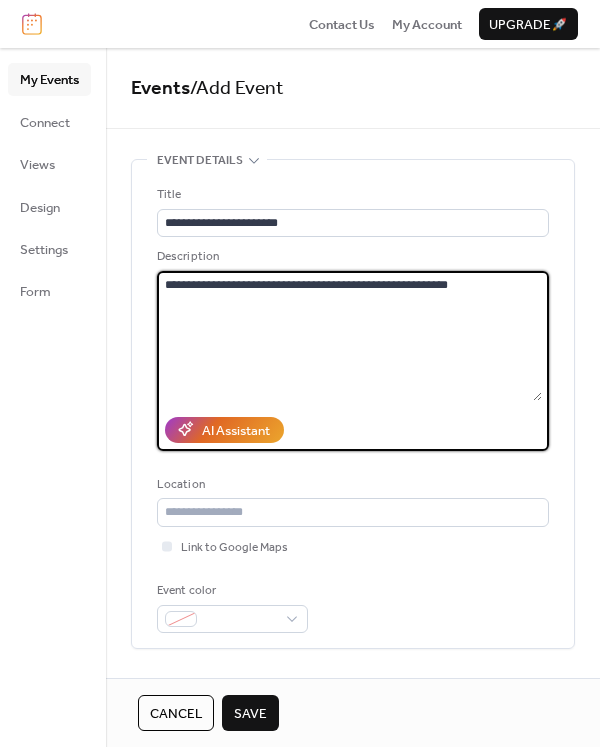click on "**********" at bounding box center (349, 336) 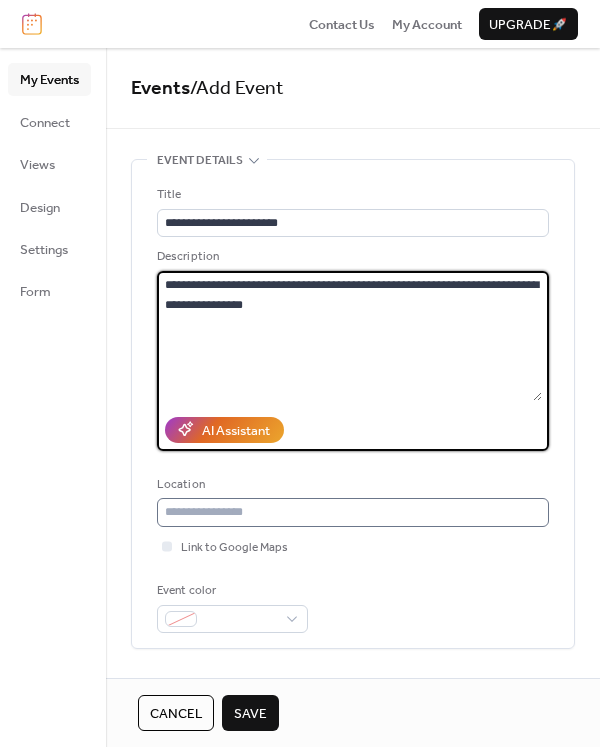 type on "**********" 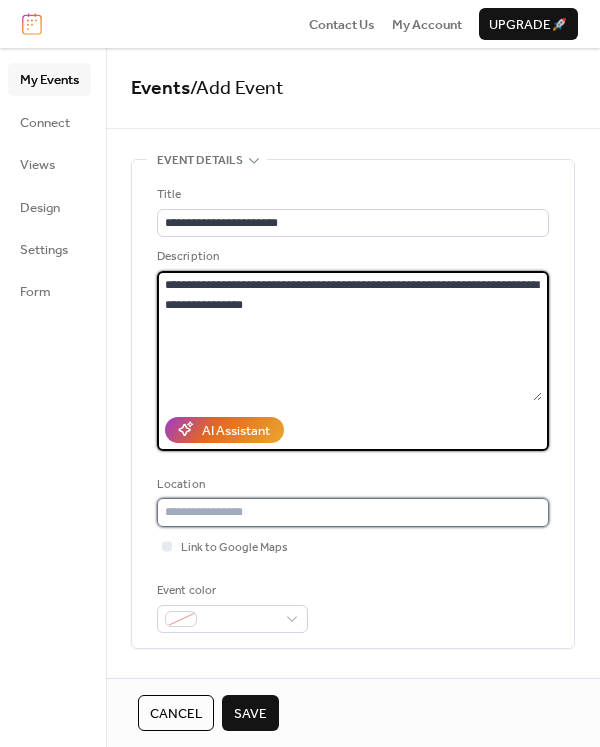 click at bounding box center (353, 512) 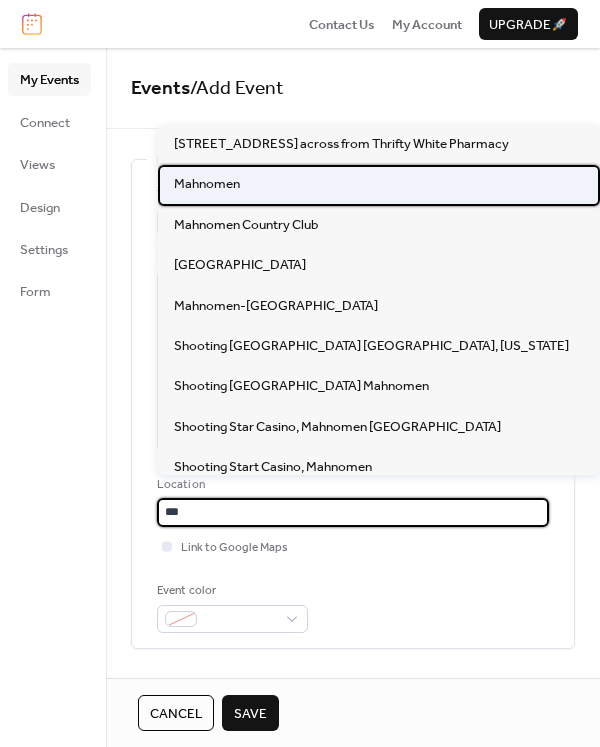 click on "Mahnomen" at bounding box center (379, 185) 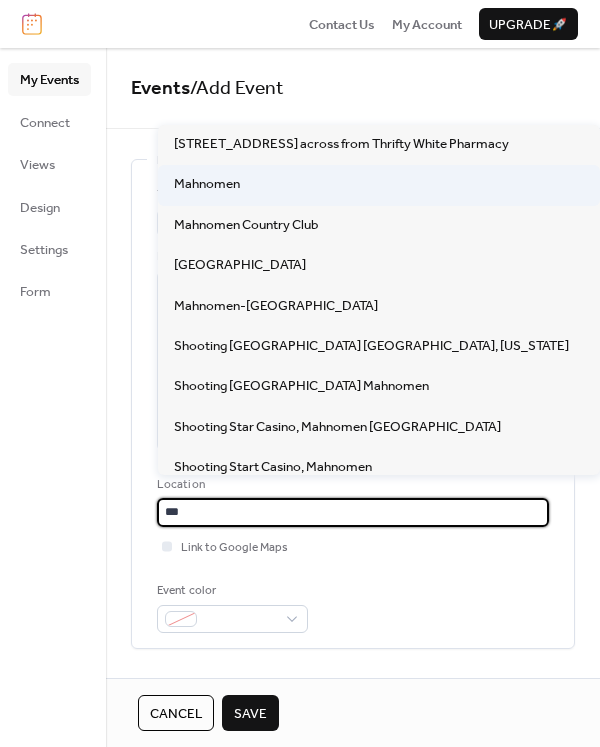 type on "********" 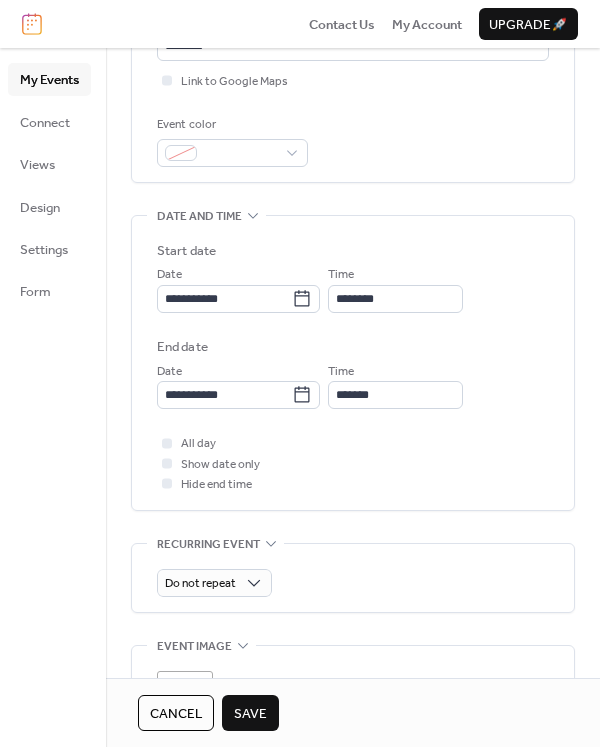 scroll, scrollTop: 500, scrollLeft: 0, axis: vertical 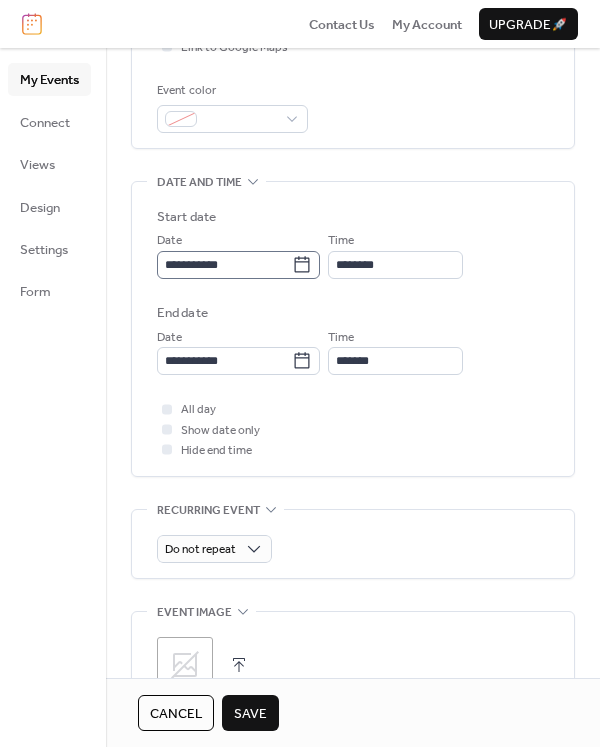 click 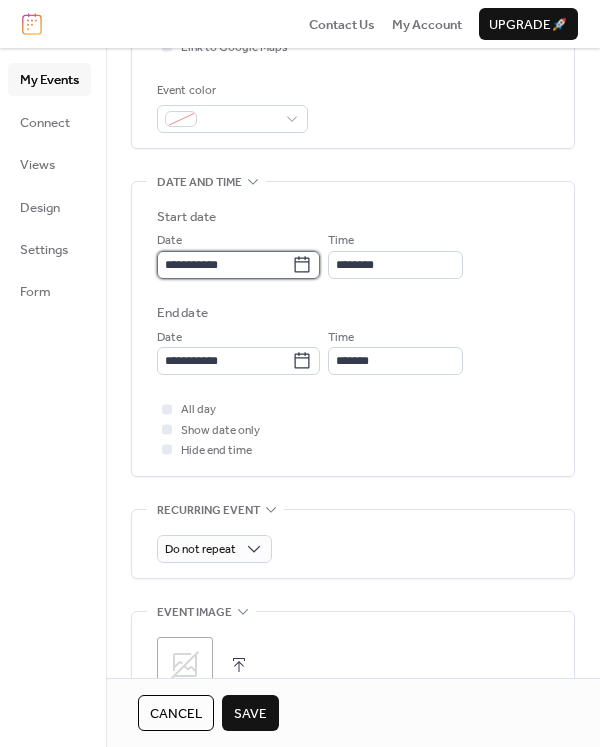 click on "**********" at bounding box center (224, 265) 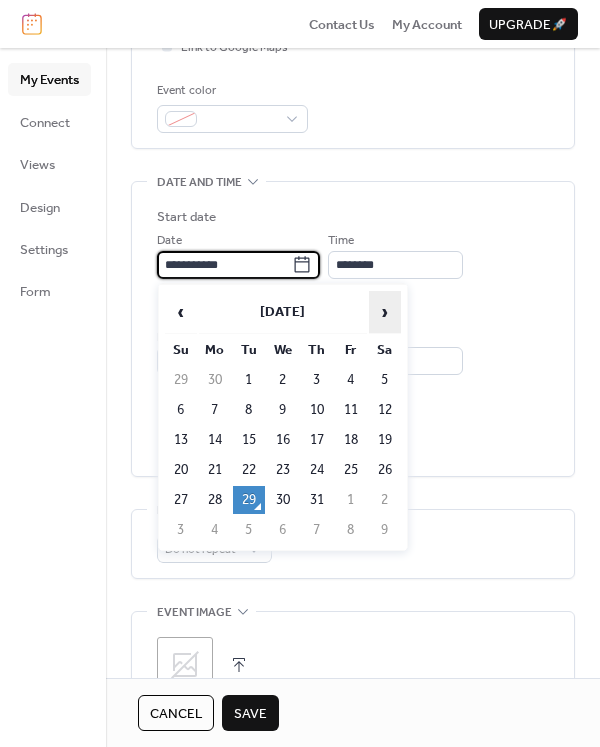 click on "›" at bounding box center (385, 312) 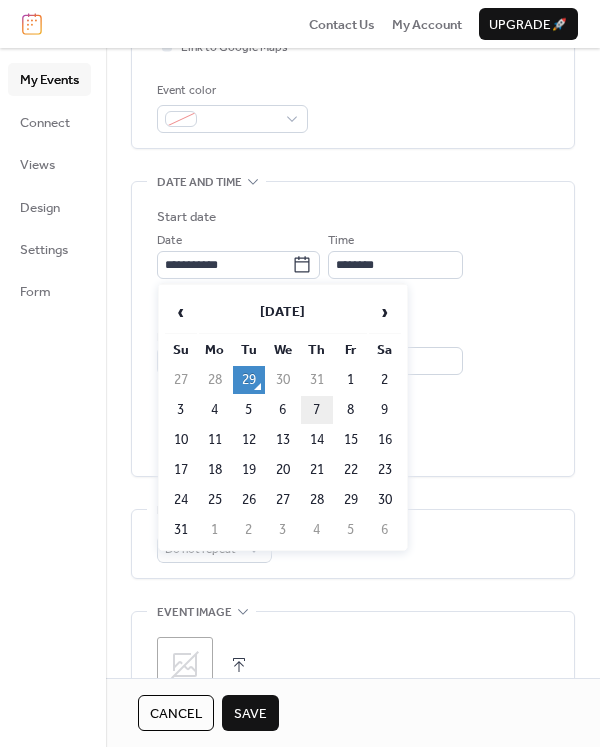 click on "7" at bounding box center [317, 410] 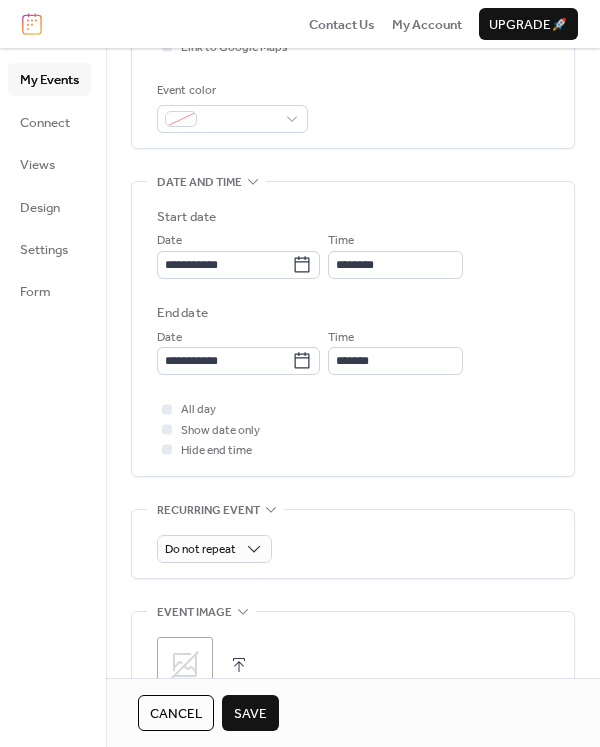 click on "**********" at bounding box center (353, 291) 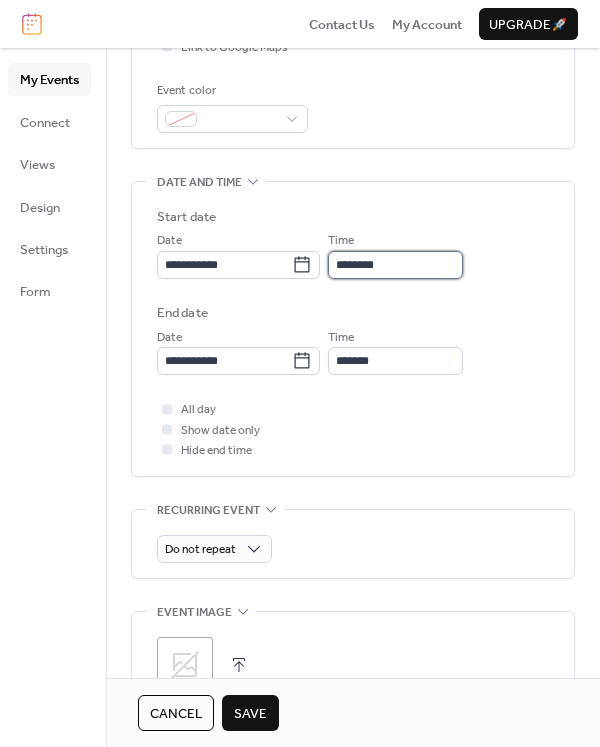 click on "********" at bounding box center [395, 265] 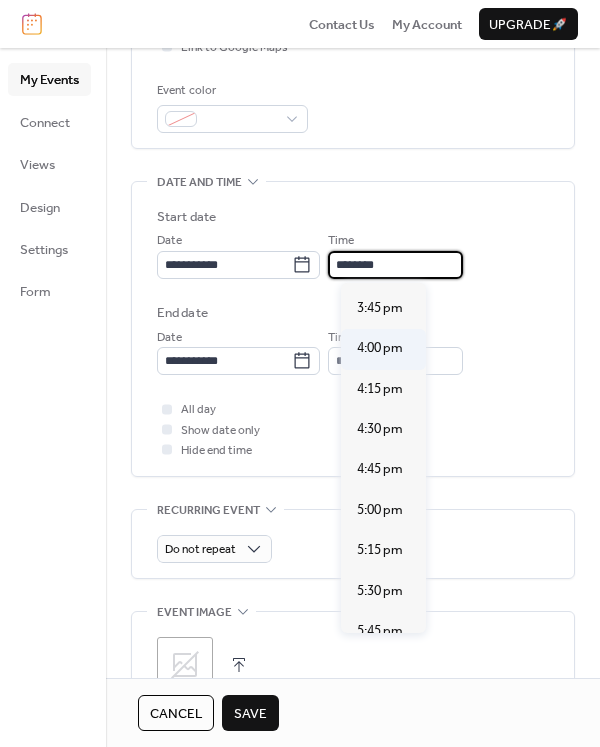 scroll, scrollTop: 2340, scrollLeft: 0, axis: vertical 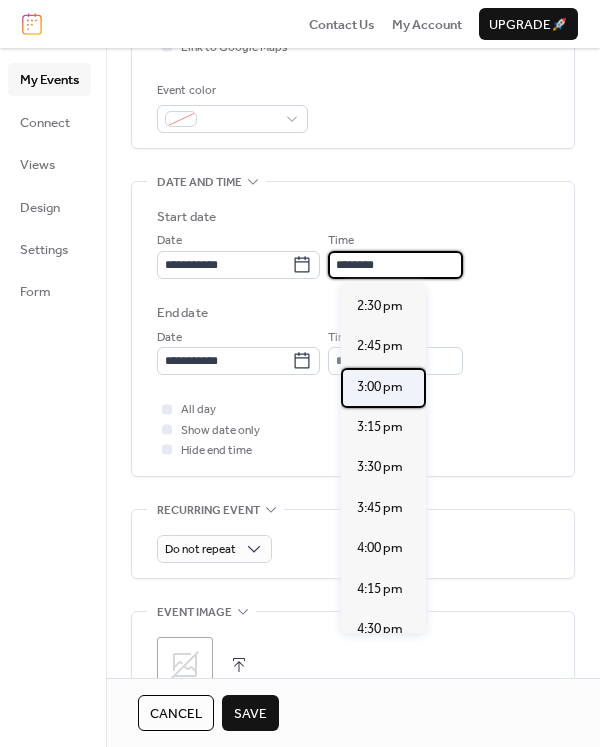 click on "3:00 pm" at bounding box center [380, 387] 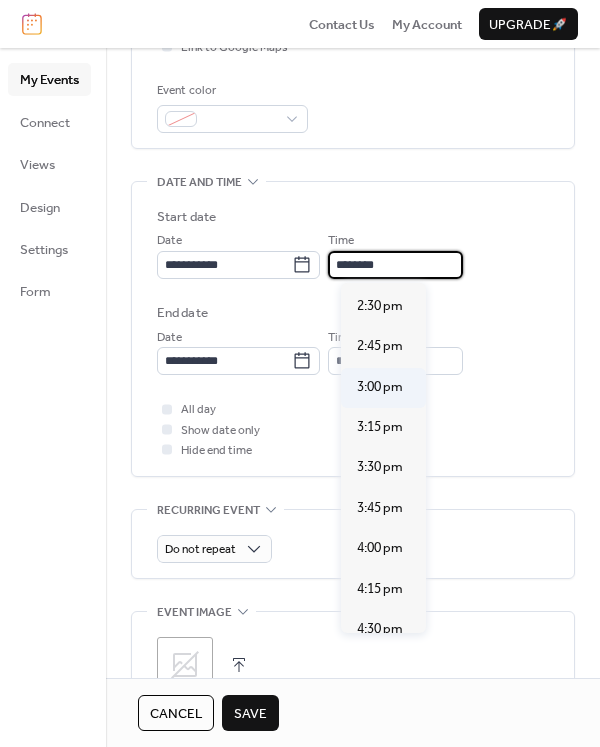 type on "*******" 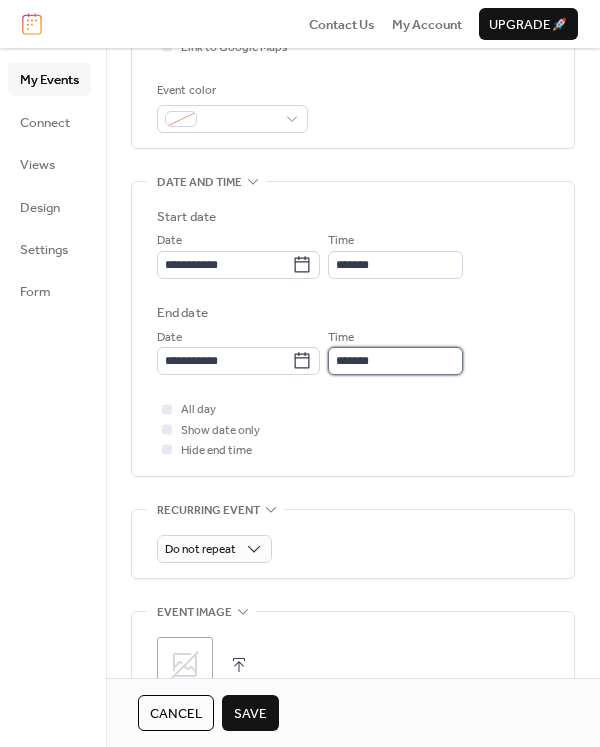 click on "*******" at bounding box center (395, 361) 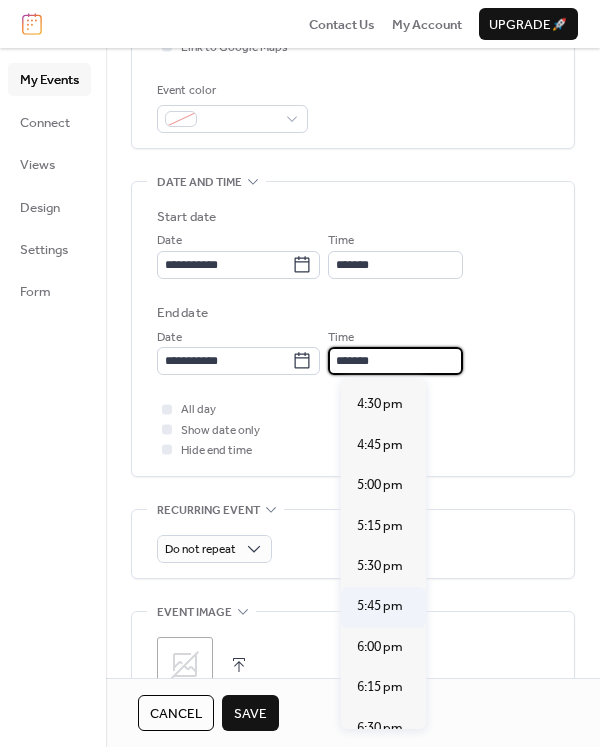 scroll, scrollTop: 200, scrollLeft: 0, axis: vertical 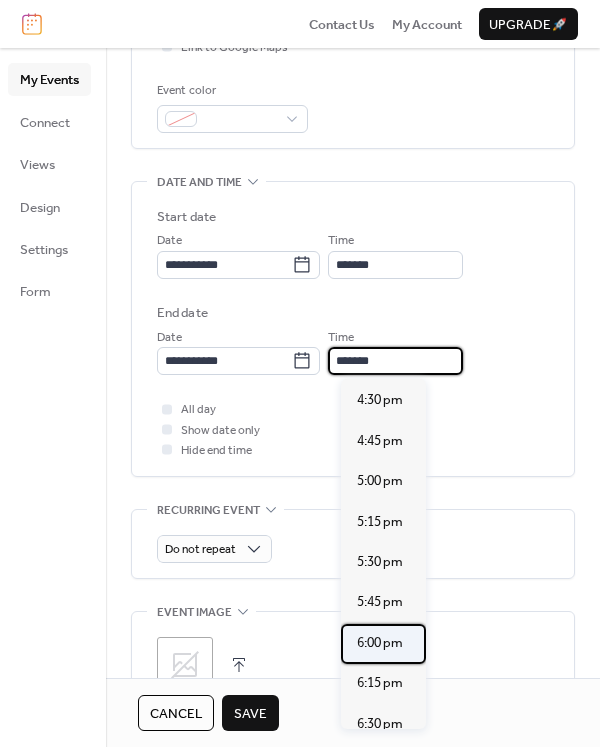 click on "6:00 pm" at bounding box center (380, 643) 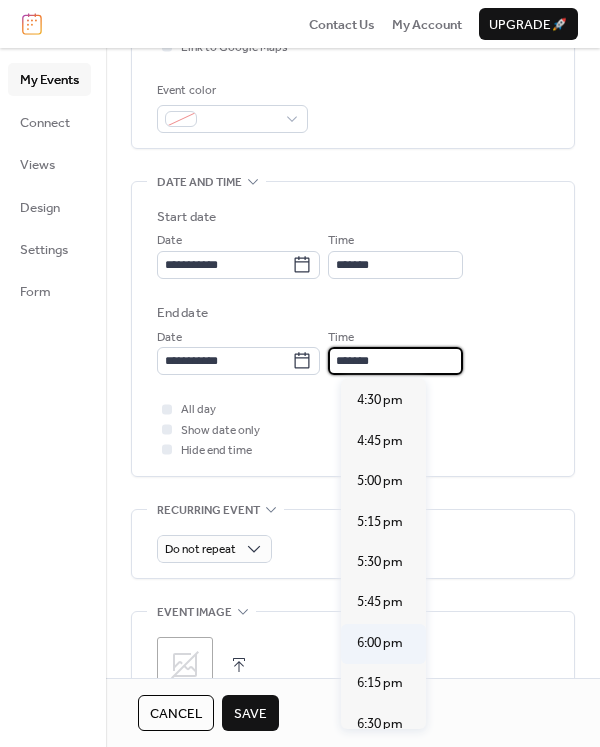 type on "*******" 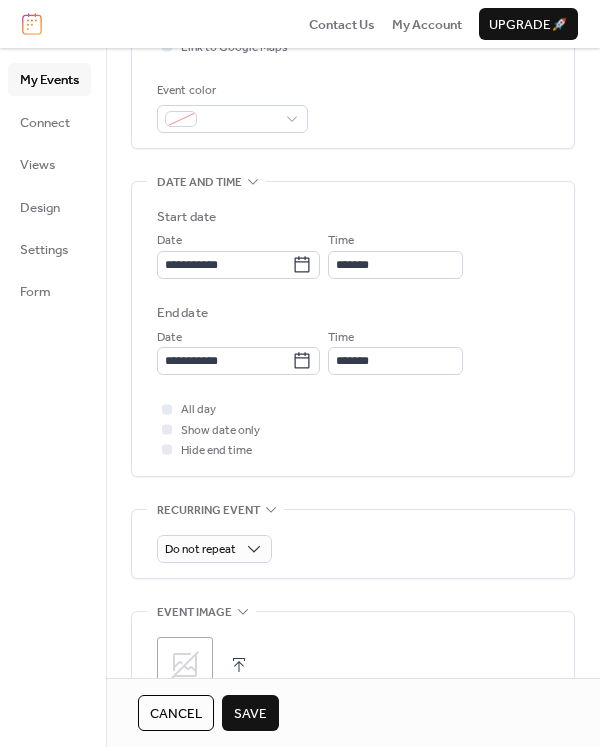 click on "All day Show date only Hide end time" at bounding box center [353, 429] 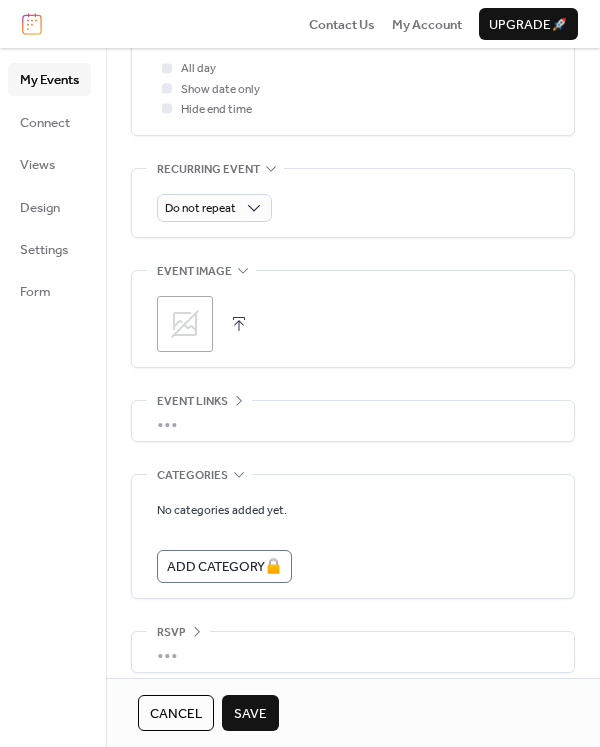 scroll, scrollTop: 856, scrollLeft: 0, axis: vertical 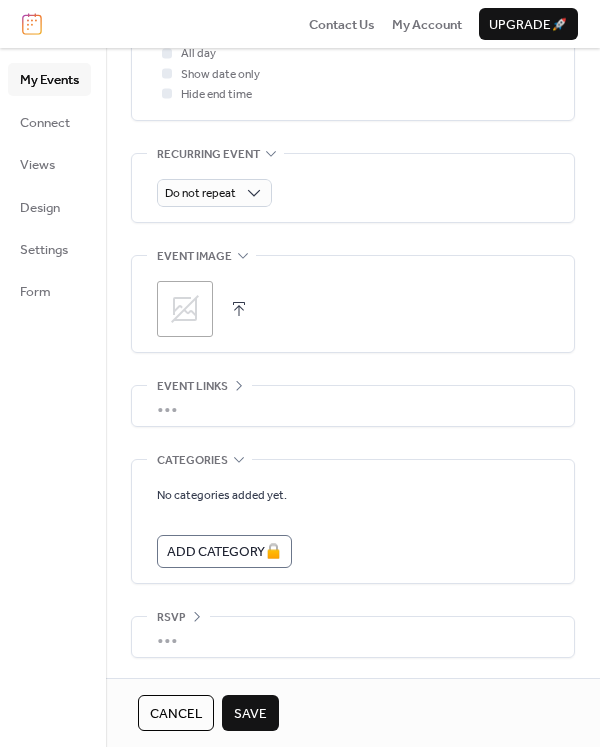click on "Save" at bounding box center [250, 714] 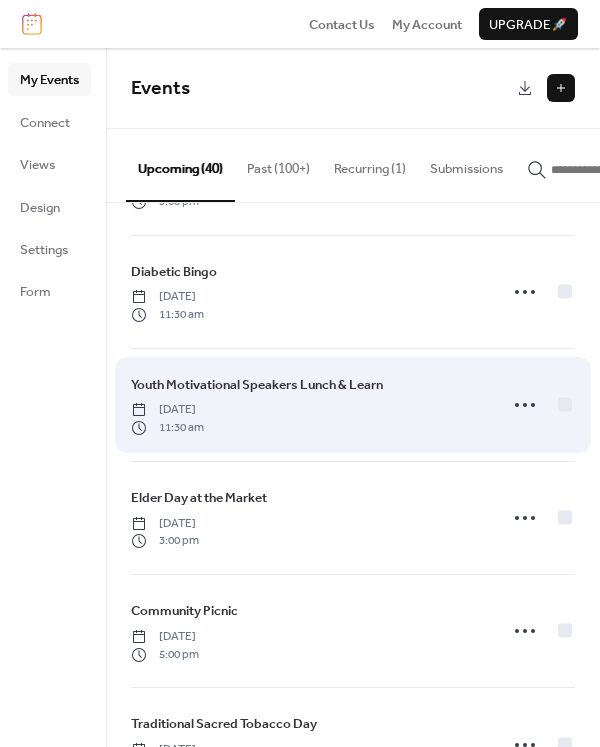 scroll, scrollTop: 400, scrollLeft: 0, axis: vertical 